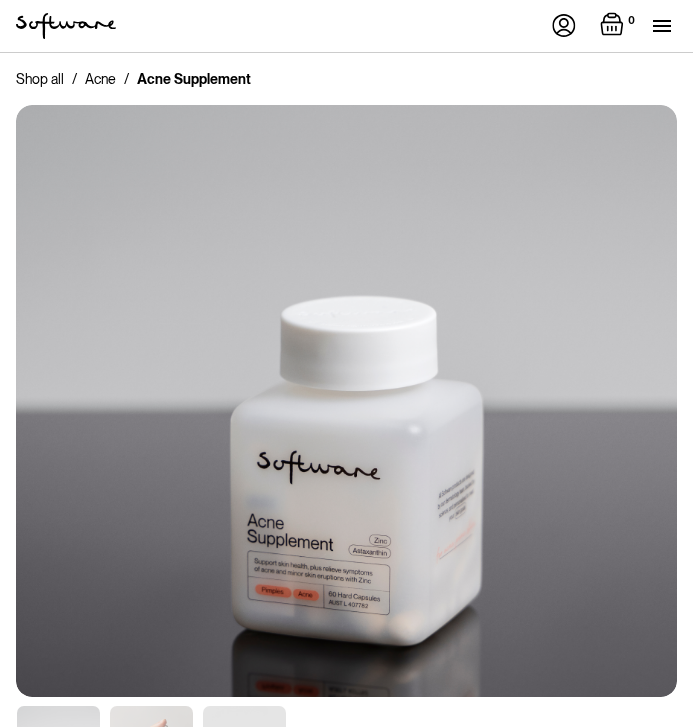 scroll, scrollTop: 0, scrollLeft: 0, axis: both 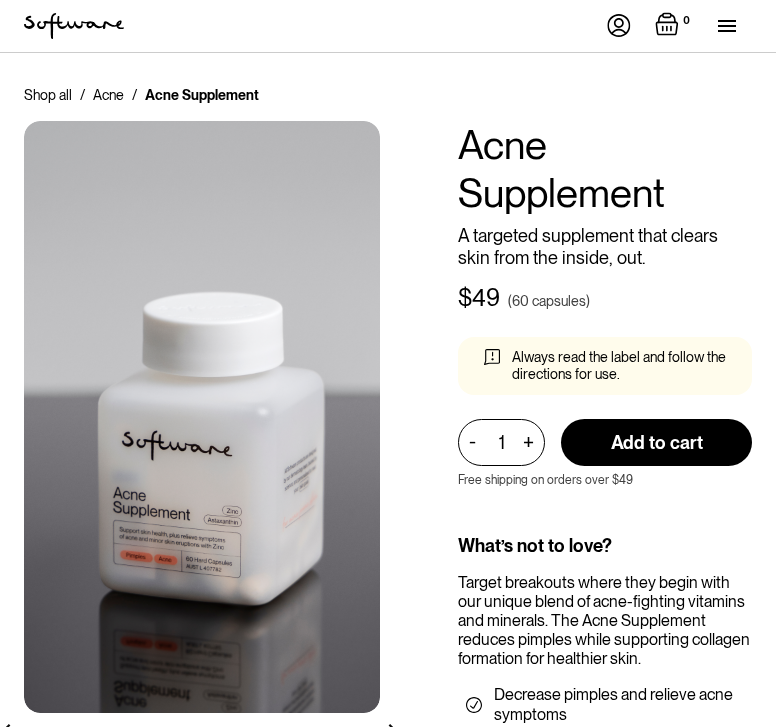 click on "Acne Supplement A targeted supplement that clears skin from the inside, out. $ 49 (60 capsules) Always read the label and follow the directions for use. Acne Supplement Thank you! Your submission has been received! Oops! Something went wrong while submitting the form. 1 - + Add to cart Buy now This product is out of stock. Product is not available in this quantity. Acne Supplement Free shipping on orders over $49 What’s not to love? Target breakouts where they begin with our unique blend of acne-fighting vitamins and minerals. The Acne Supplement reduces pimples while supporting collagen formation for healthier skin. Decrease pimples and relieve acne symptoms Support skin health Reduce damage to cells from free radicals Support collagen production Bundles & save up to 12% Acne Bundle $ 181 $ 159 Includes Salicylic Foaming Wash, Ceramide Repair Balm, AHA/BHA Pimple Patches, Acne Supplement" at bounding box center (605, 694) 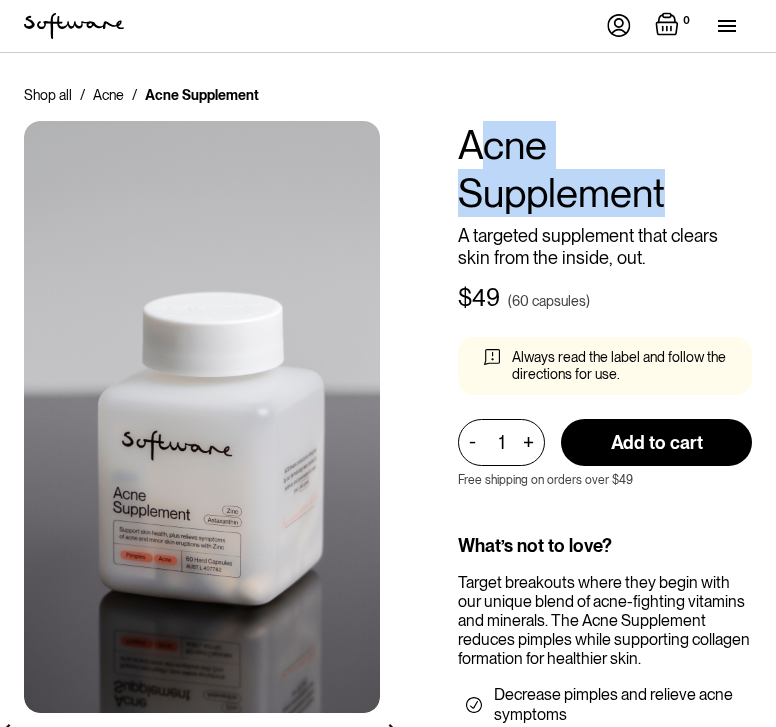 drag, startPoint x: 689, startPoint y: 209, endPoint x: 471, endPoint y: 142, distance: 228.06358 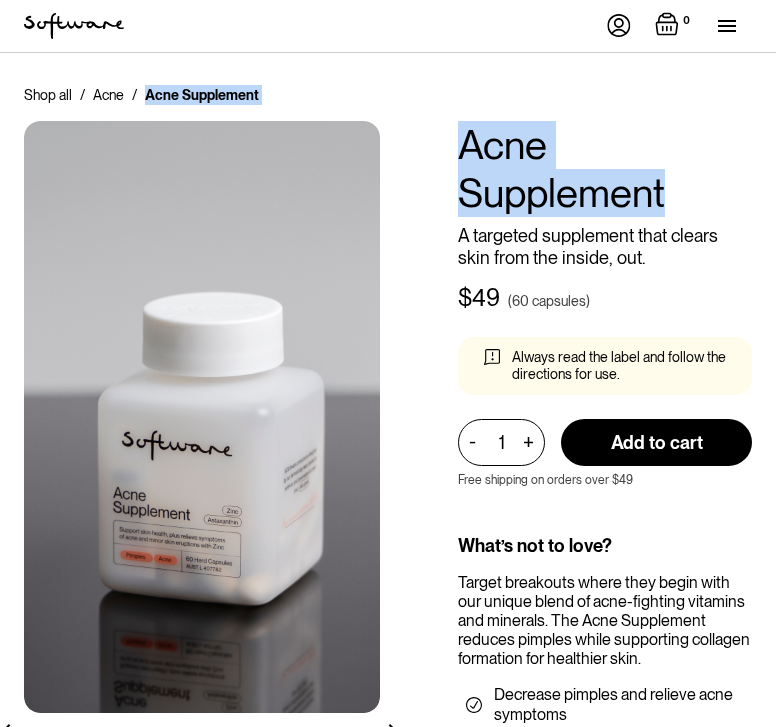 drag, startPoint x: 458, startPoint y: 140, endPoint x: 432, endPoint y: 127, distance: 29.068884 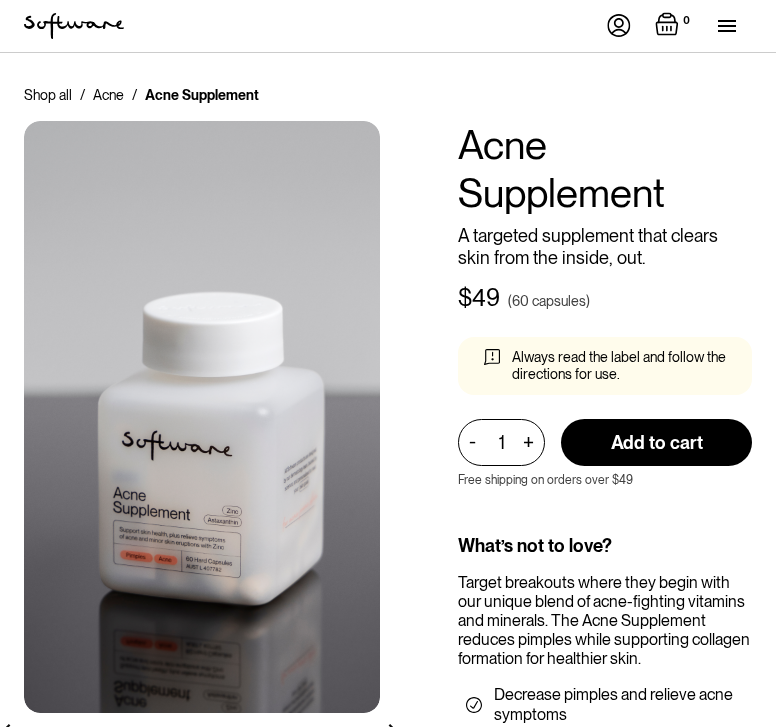 click on "A targeted supplement that clears skin from the inside, out." at bounding box center [605, 246] 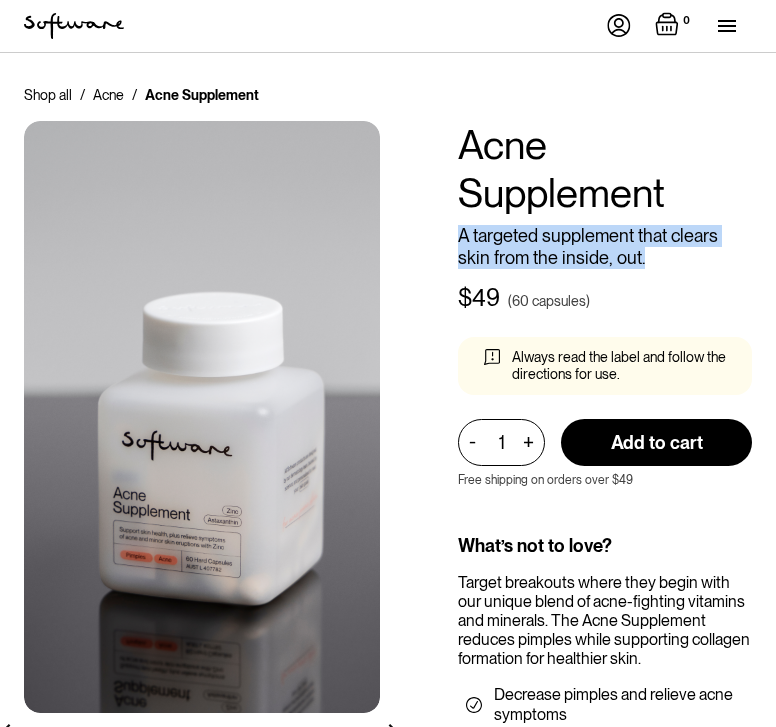 drag, startPoint x: 621, startPoint y: 258, endPoint x: 438, endPoint y: 236, distance: 184.31766 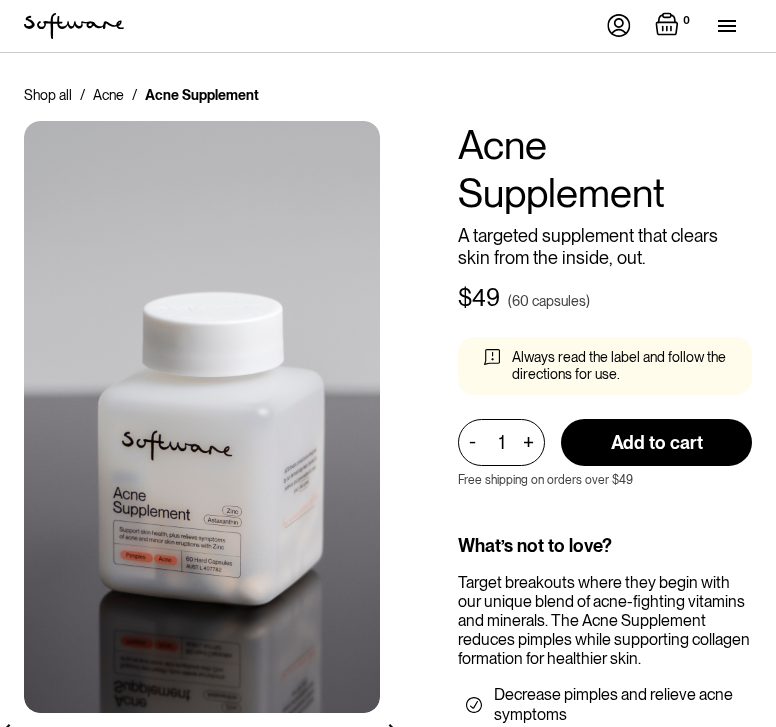 click on "Acne Supplement" at bounding box center [605, 169] 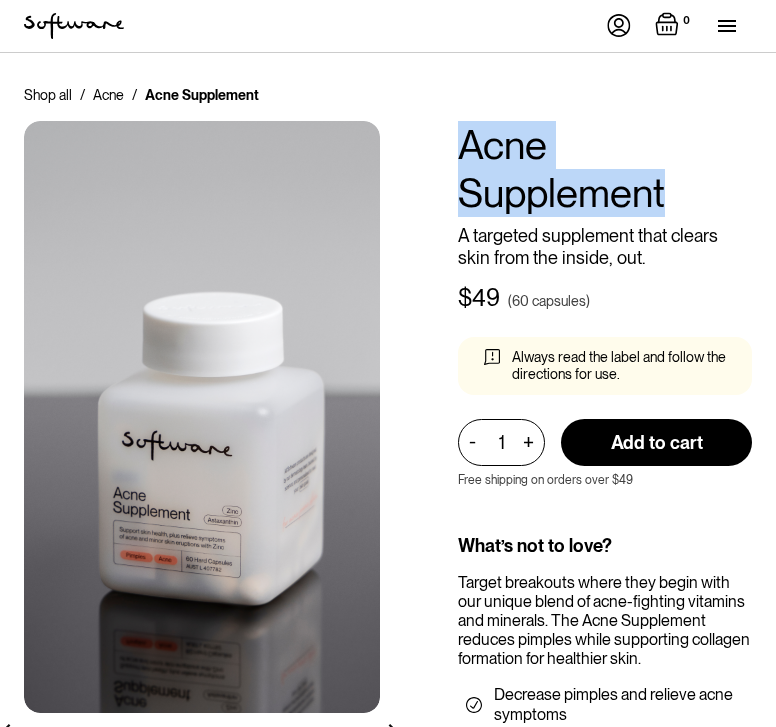 drag, startPoint x: 701, startPoint y: 198, endPoint x: 452, endPoint y: 142, distance: 255.21951 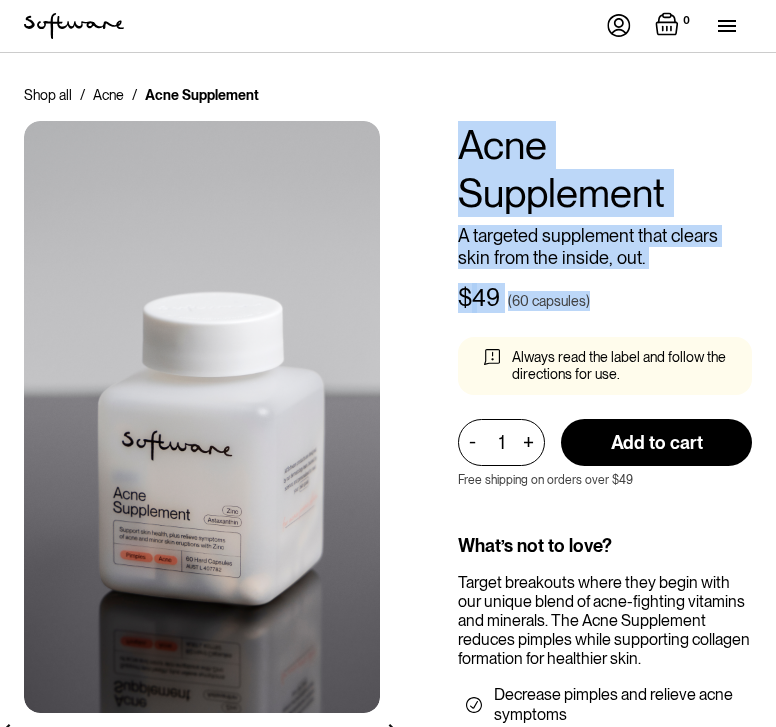 drag, startPoint x: 618, startPoint y: 303, endPoint x: 462, endPoint y: 156, distance: 214.34785 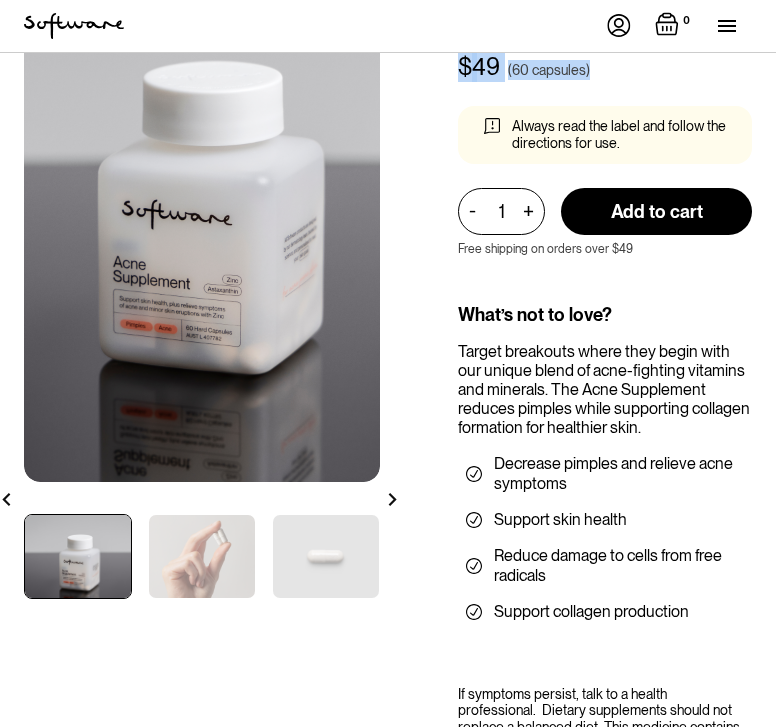 scroll, scrollTop: 269, scrollLeft: 0, axis: vertical 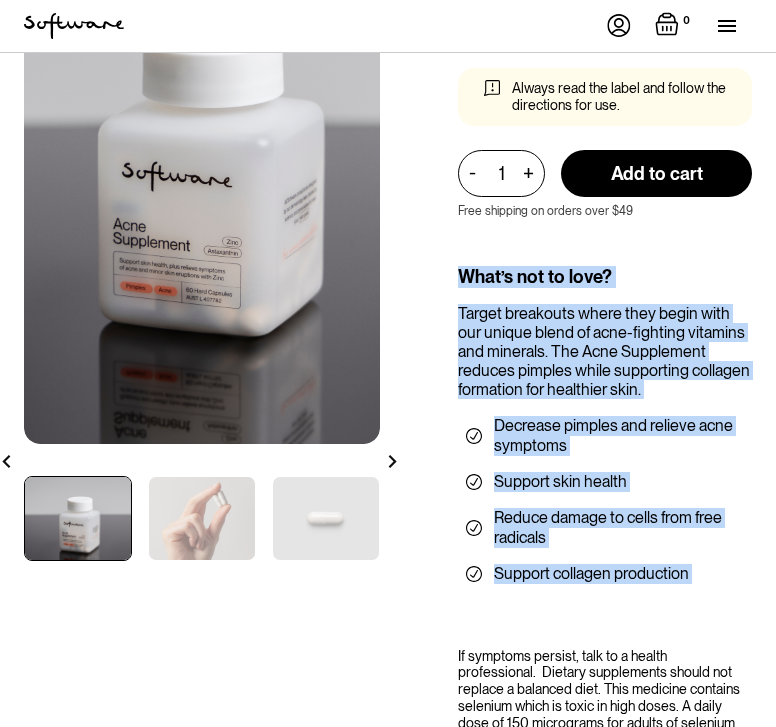 drag, startPoint x: 462, startPoint y: 266, endPoint x: 785, endPoint y: 628, distance: 485.15256 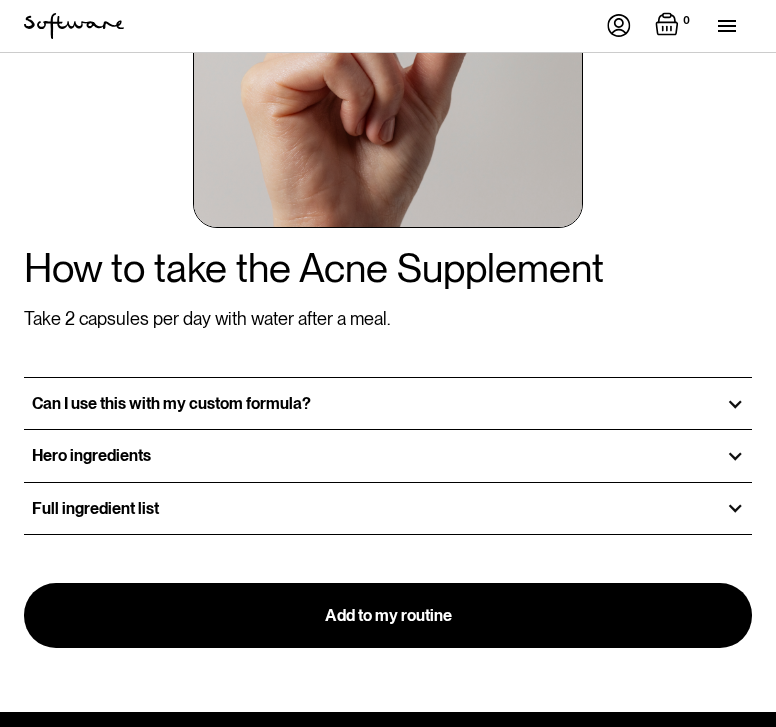 scroll, scrollTop: 3354, scrollLeft: 0, axis: vertical 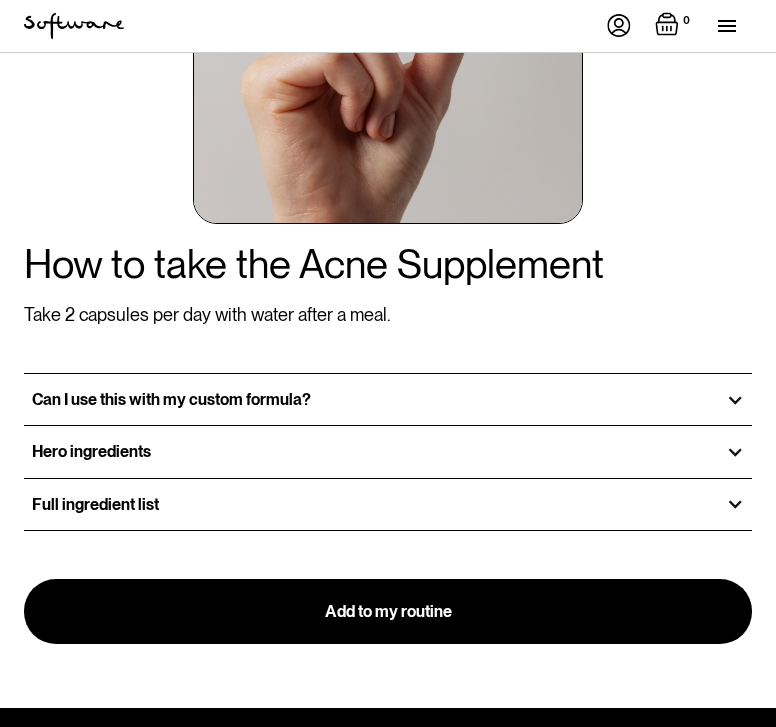 click on "Can I use this with my custom formula?" at bounding box center [388, 399] 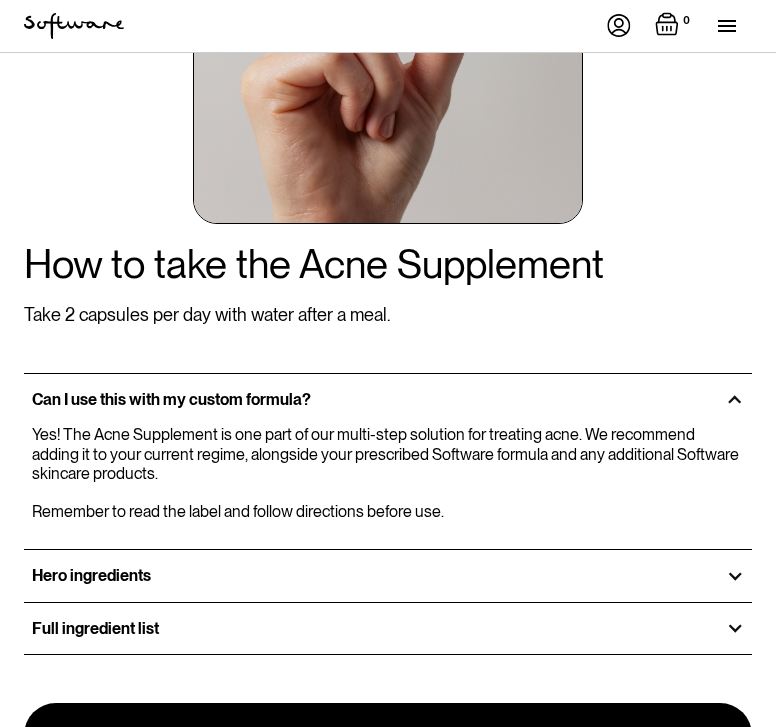 click on "Hero ingredients" at bounding box center [388, 575] 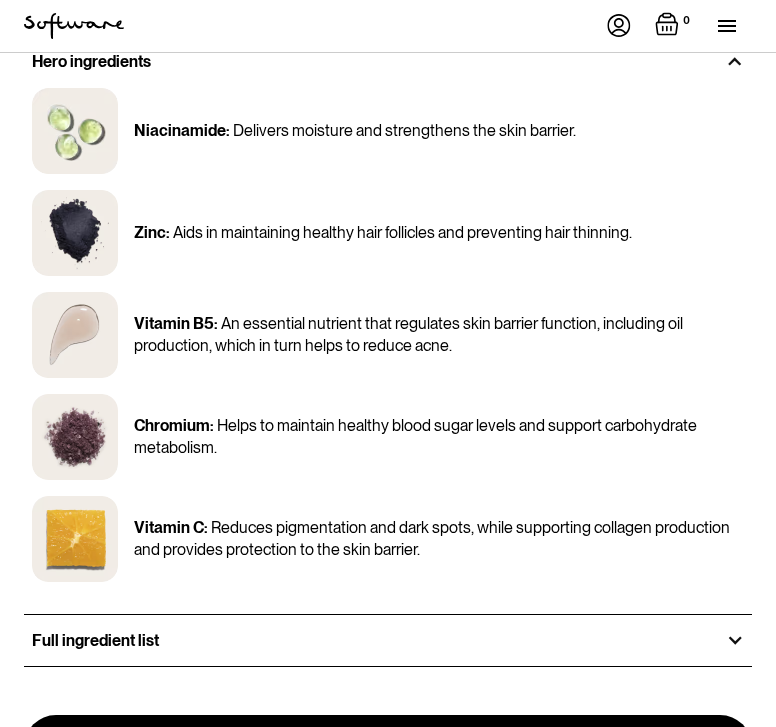 scroll, scrollTop: 3875, scrollLeft: 0, axis: vertical 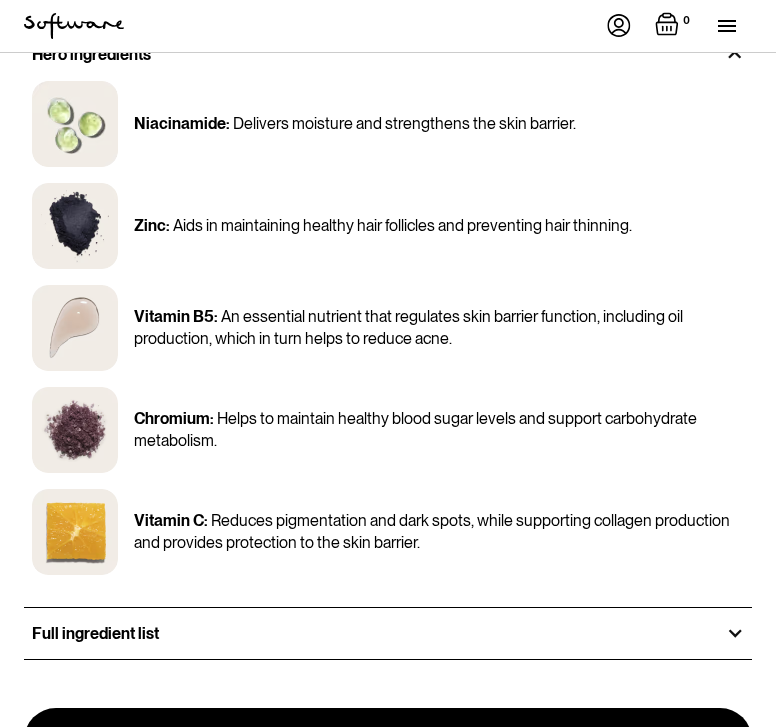 click on "Full ingredient list" at bounding box center (388, 633) 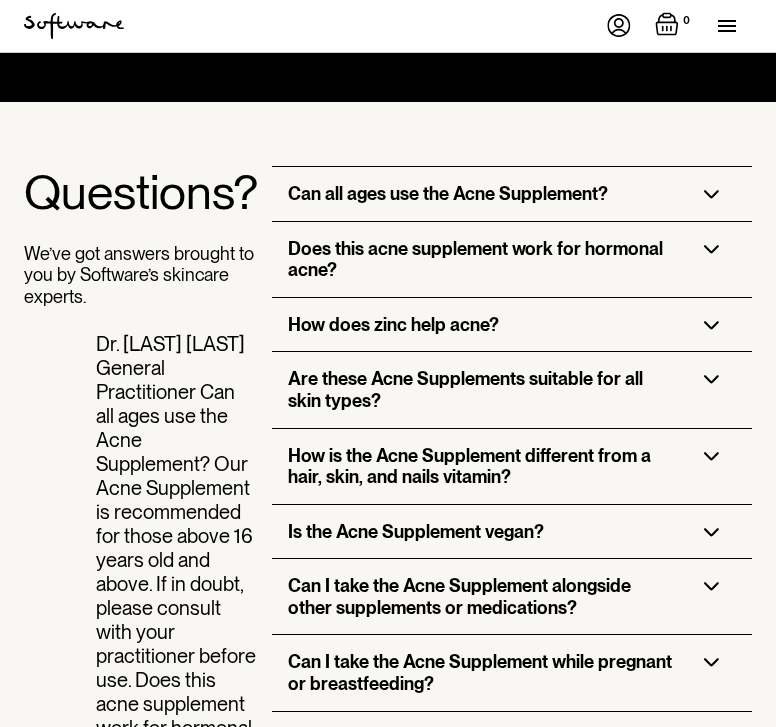 scroll, scrollTop: 5614, scrollLeft: 0, axis: vertical 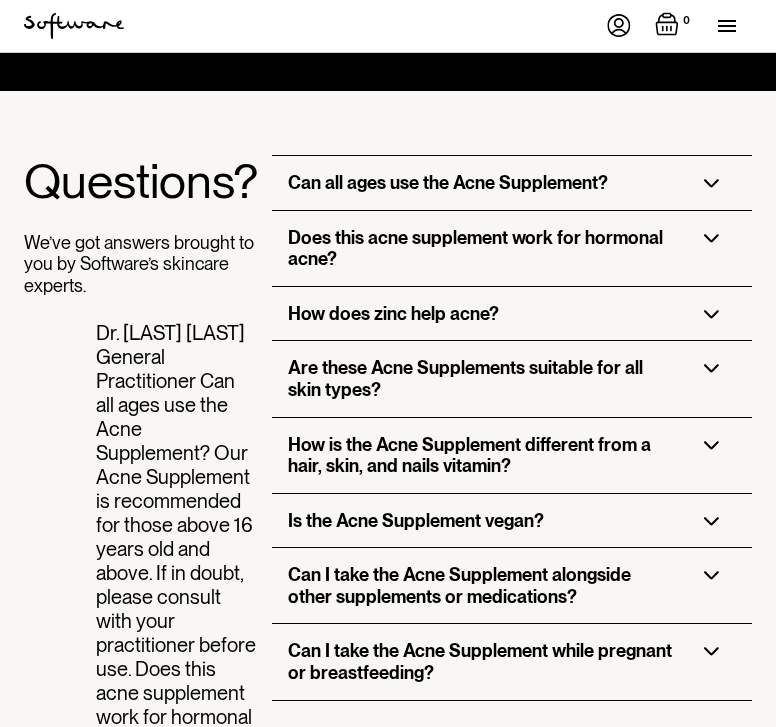click on "Does this acne supplement work for hormonal acne?" at bounding box center [480, 248] 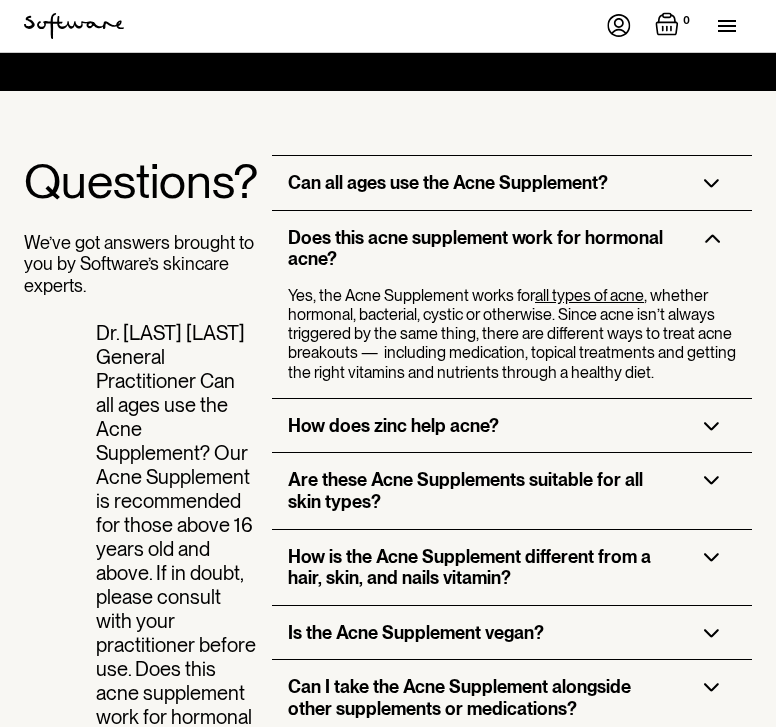 click on "Can all ages use the Acne Supplement?" at bounding box center [448, 183] 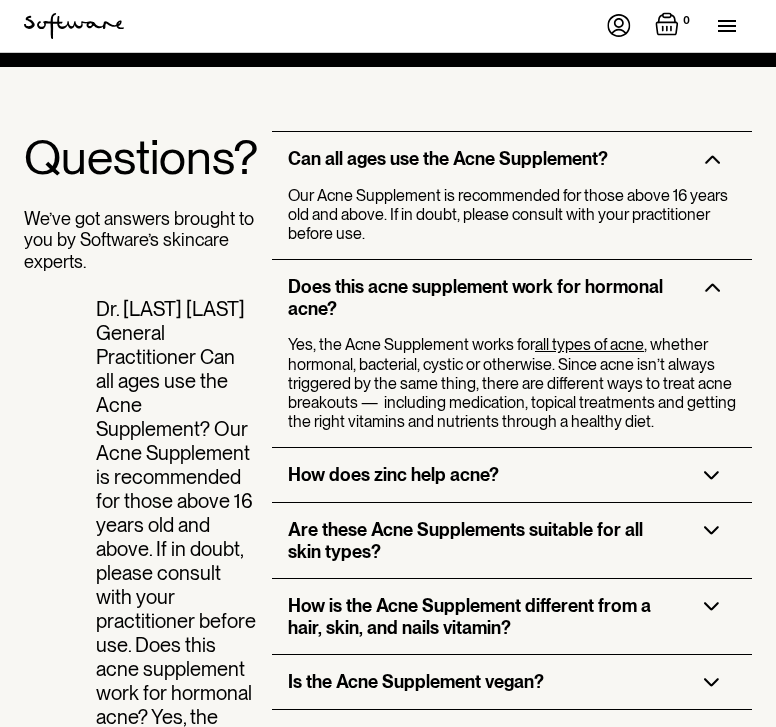 scroll, scrollTop: 5652, scrollLeft: 0, axis: vertical 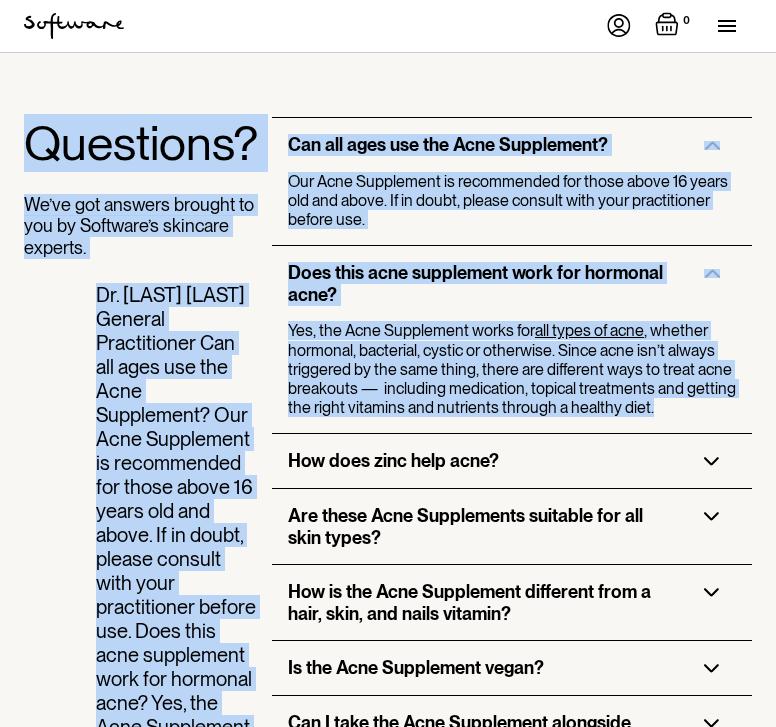 drag, startPoint x: 11, startPoint y: 111, endPoint x: 739, endPoint y: 404, distance: 784.7503 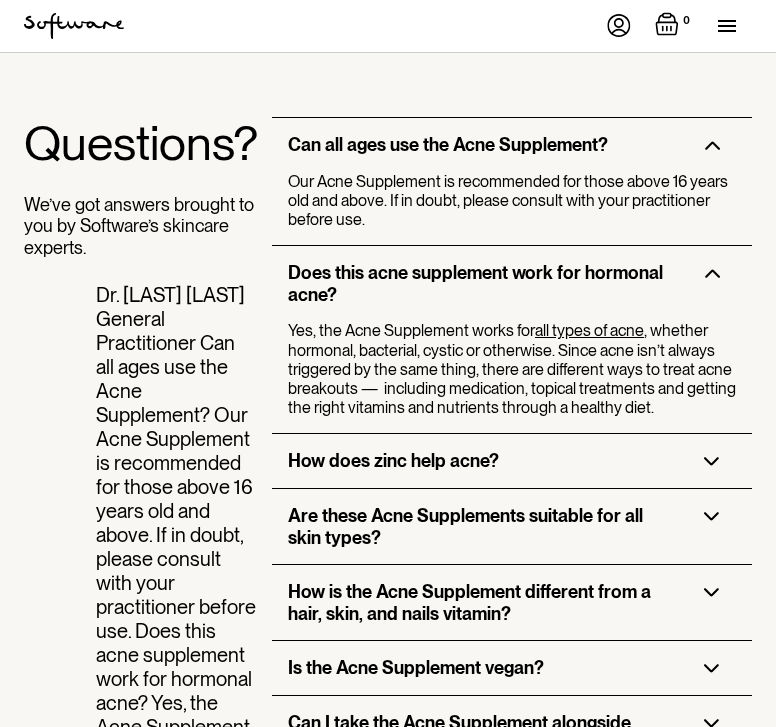 click on "How does zinc help acne?" at bounding box center [393, 461] 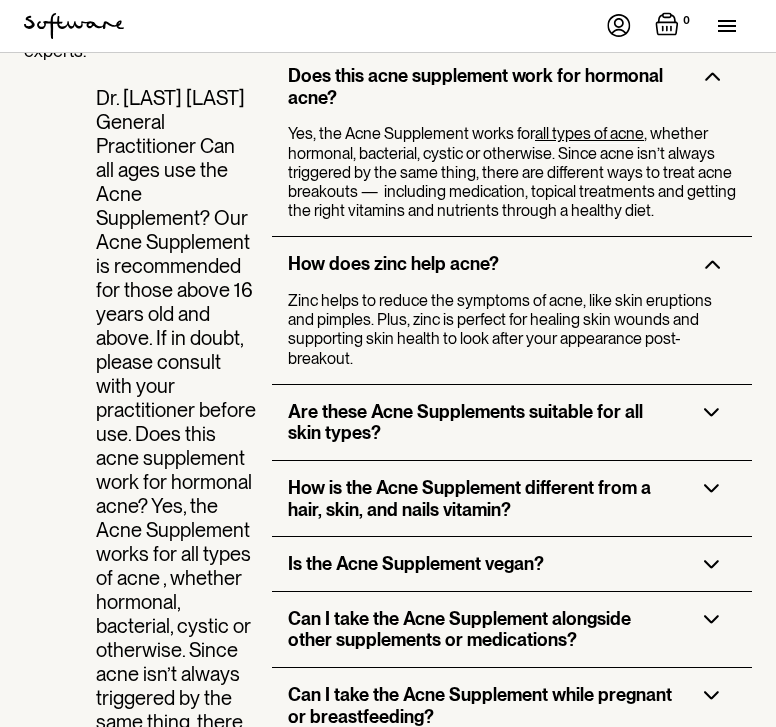 click on "Are these Acne Supplements suitable for all skin types?" at bounding box center (480, 422) 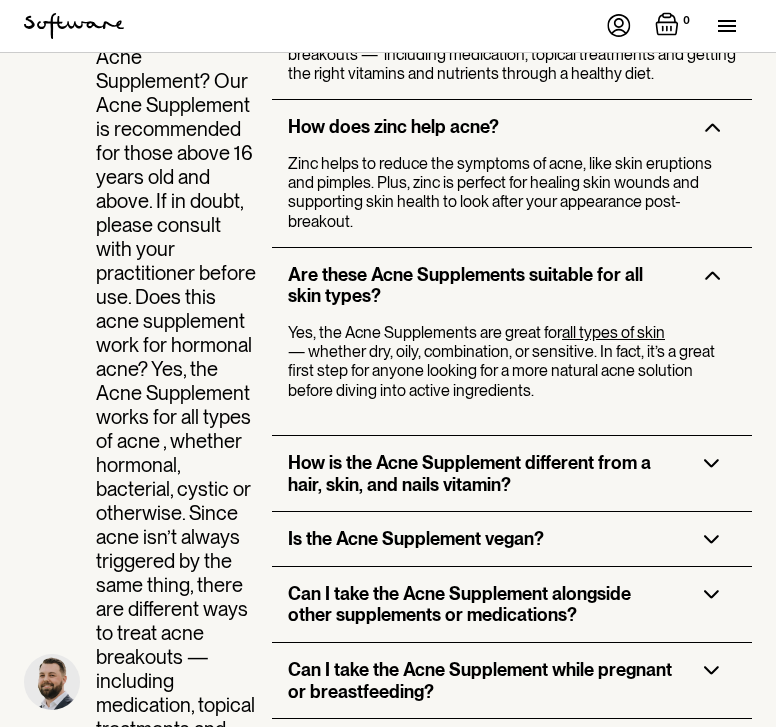 scroll, scrollTop: 5990, scrollLeft: 0, axis: vertical 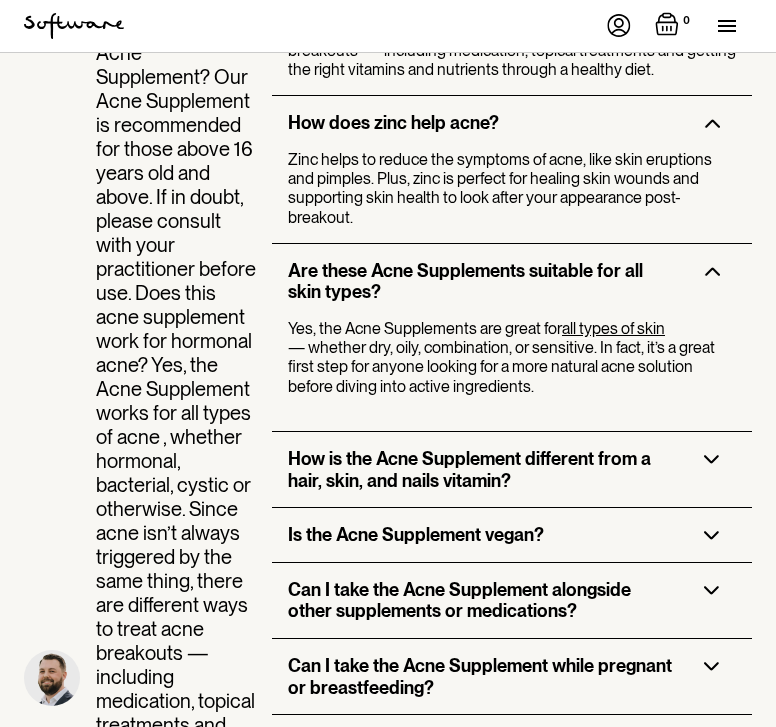 click on "How is the Acne Supplement different from a hair, skin, and nails vitamin?" at bounding box center [480, 469] 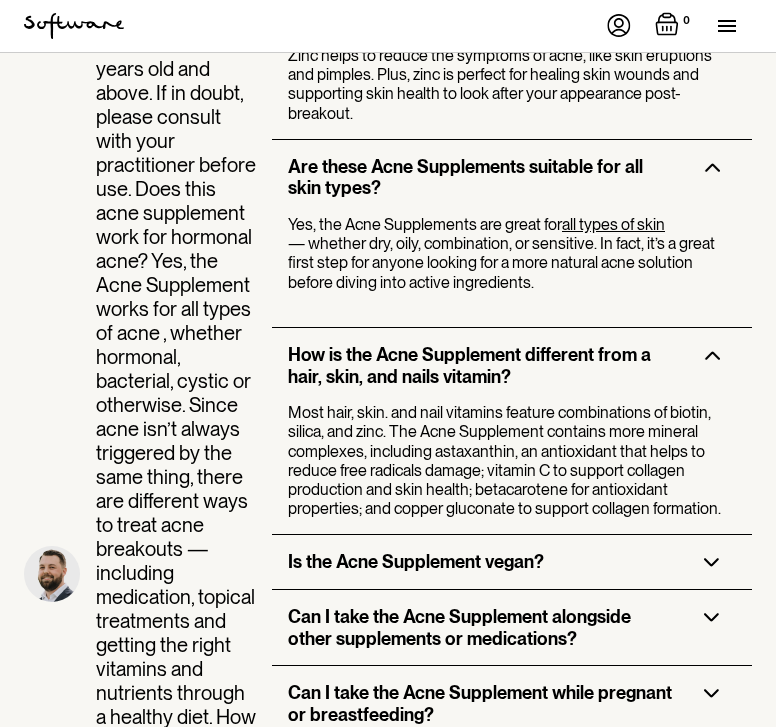 scroll, scrollTop: 6097, scrollLeft: 0, axis: vertical 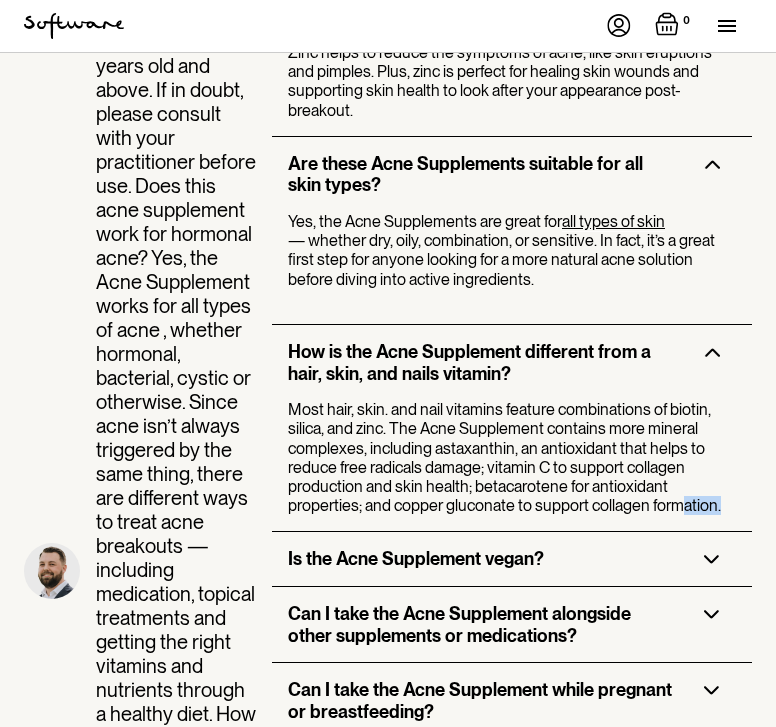 drag, startPoint x: 729, startPoint y: 511, endPoint x: 681, endPoint y: 500, distance: 49.24429 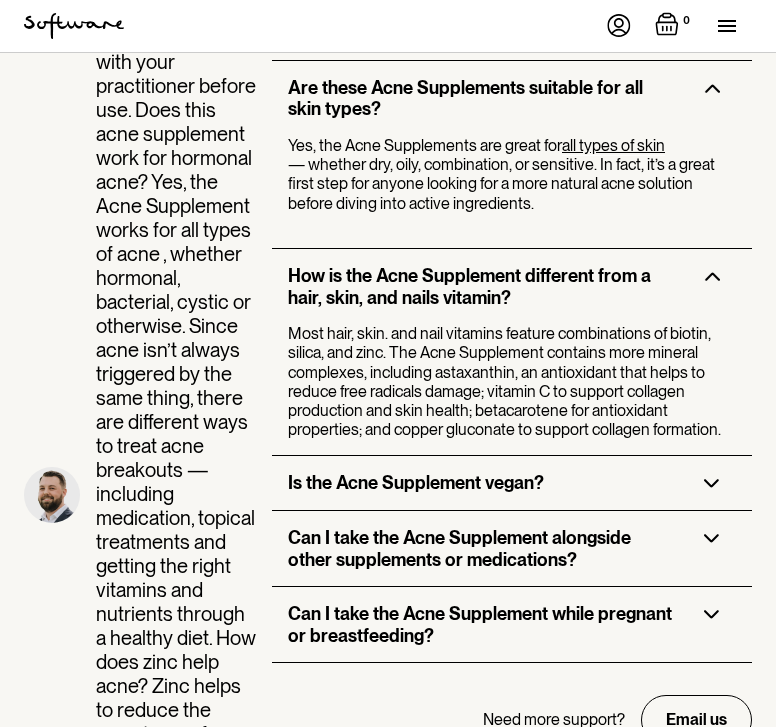 click on "Can I take the Acne Supplement alongside other supplements or medications?" at bounding box center [480, 548] 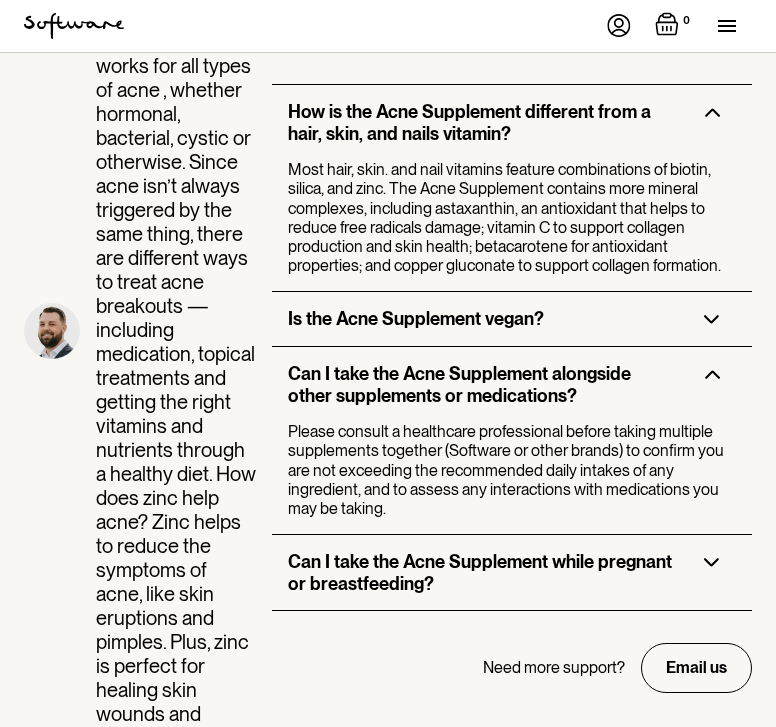 scroll, scrollTop: 6343, scrollLeft: 0, axis: vertical 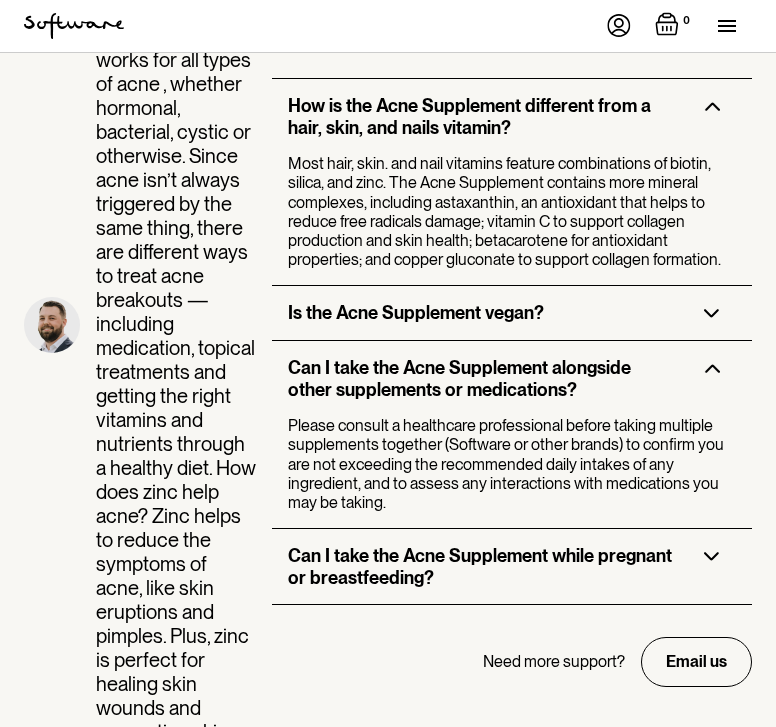 click on "Can I take the Acne Supplement while pregnant or breastfeeding?" at bounding box center (480, 566) 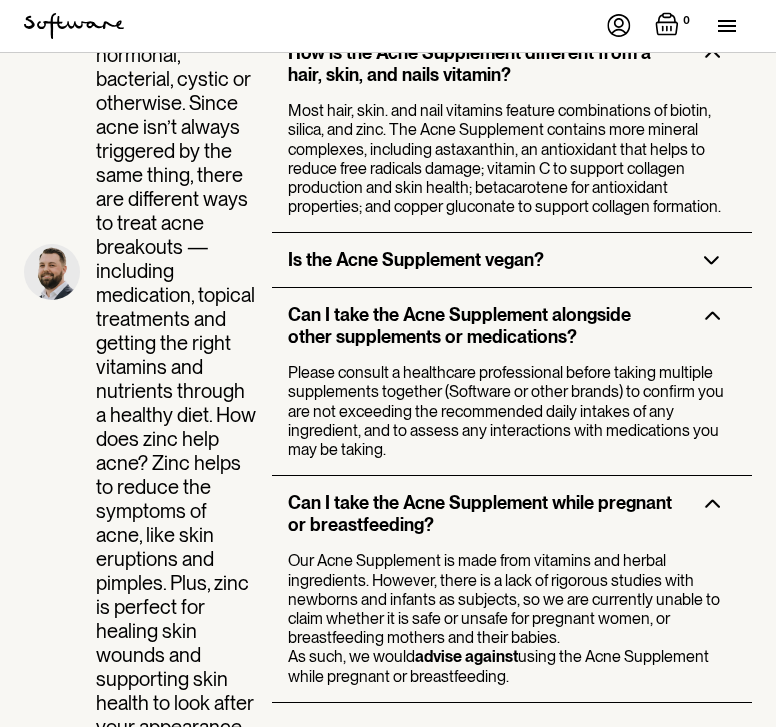 scroll, scrollTop: 6404, scrollLeft: 0, axis: vertical 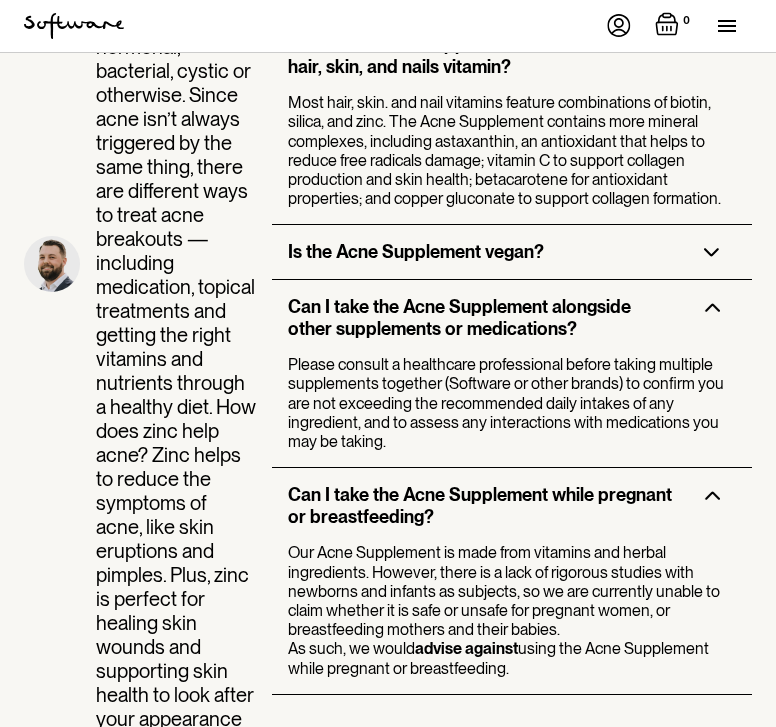 click on "Is the Acne Supplement vegan?" at bounding box center [512, 252] 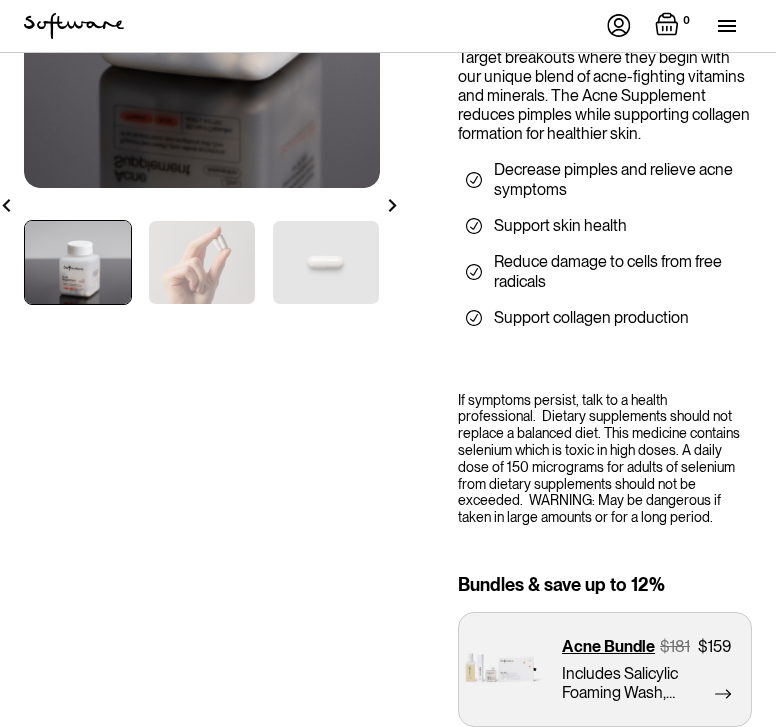 scroll, scrollTop: 531, scrollLeft: 0, axis: vertical 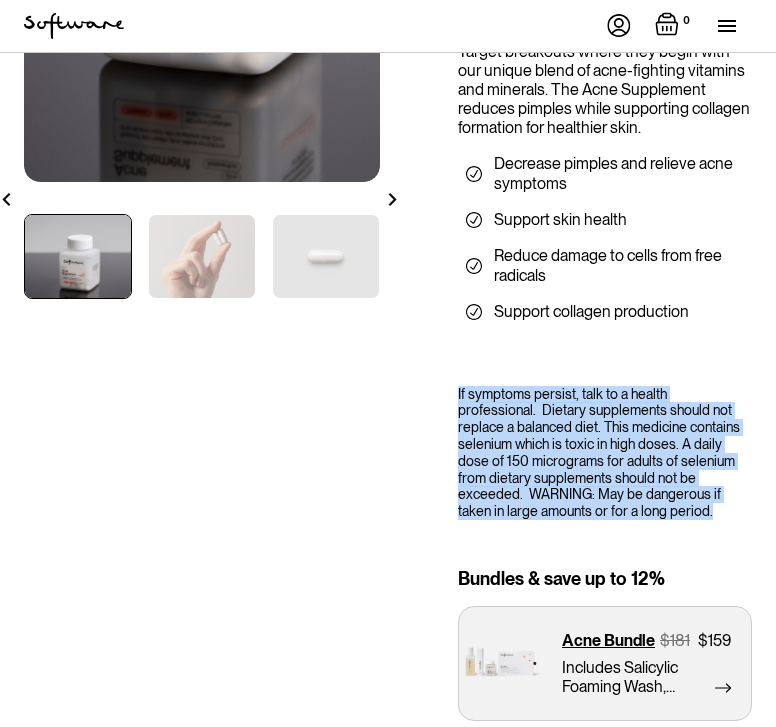 drag, startPoint x: 454, startPoint y: 391, endPoint x: 701, endPoint y: 503, distance: 271.20657 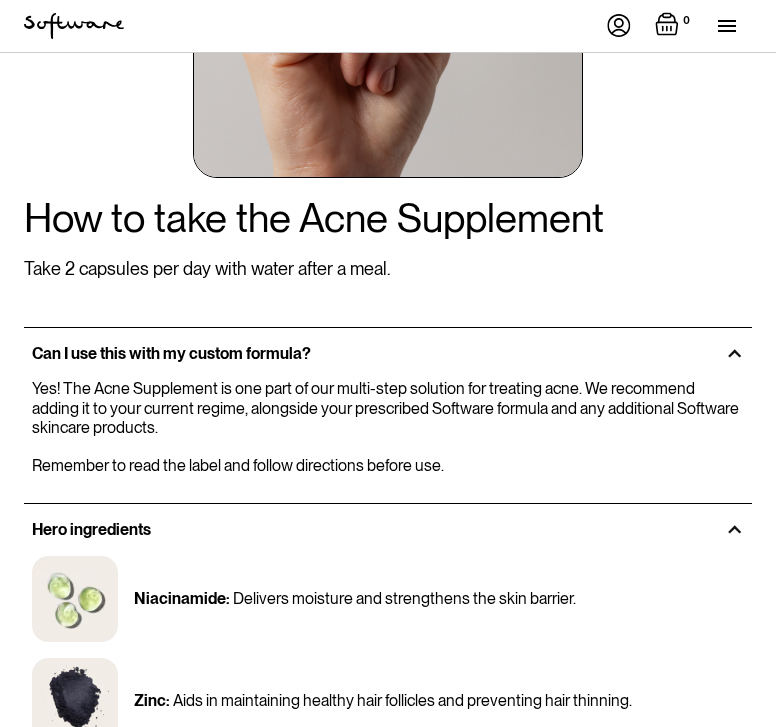 scroll, scrollTop: 3418, scrollLeft: 0, axis: vertical 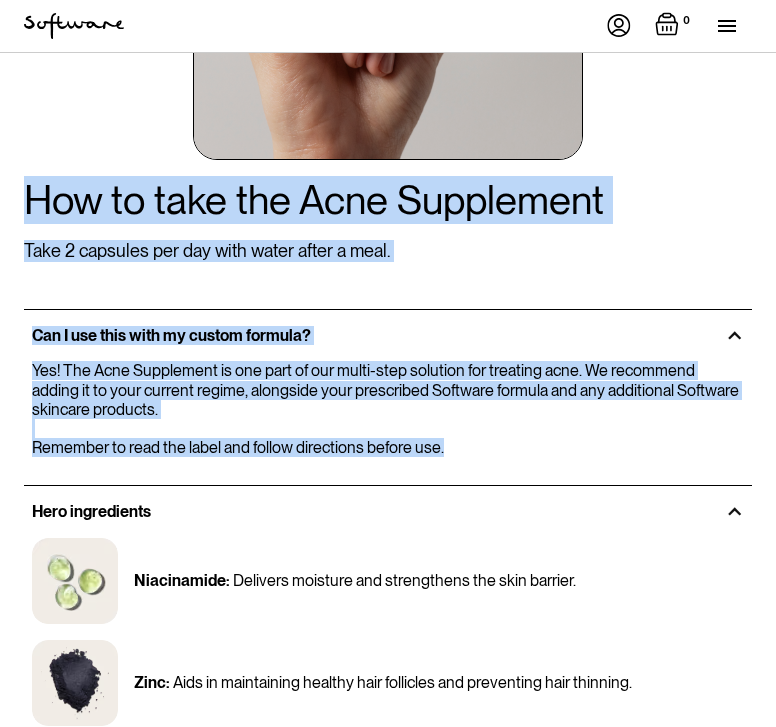 drag, startPoint x: 24, startPoint y: 198, endPoint x: 467, endPoint y: 445, distance: 507.2061 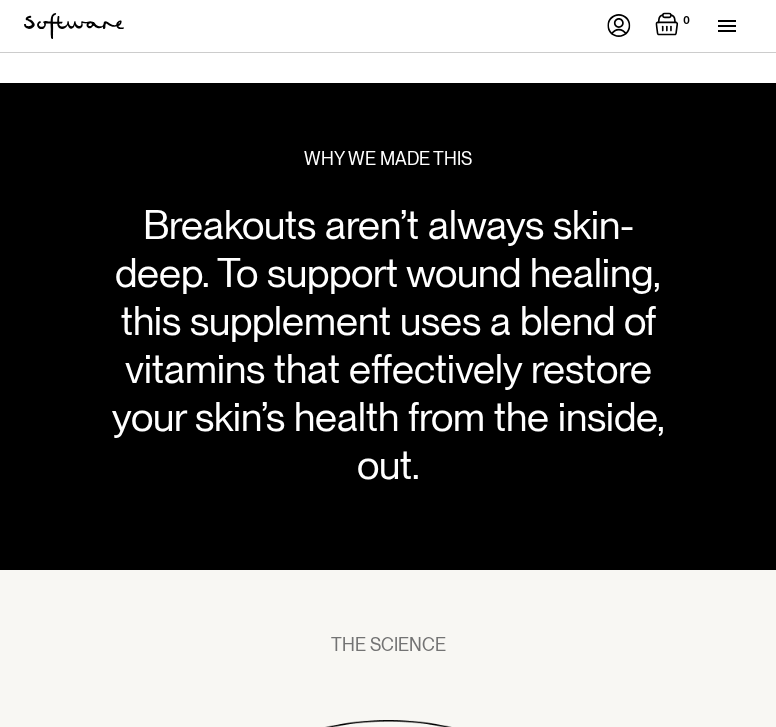 scroll, scrollTop: 1248, scrollLeft: 0, axis: vertical 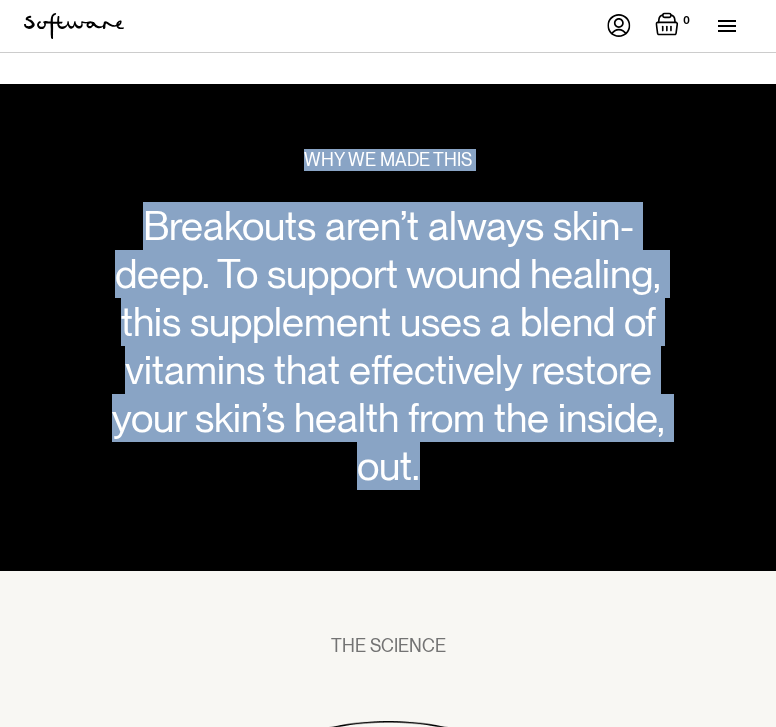 drag, startPoint x: 494, startPoint y: 481, endPoint x: 280, endPoint y: 148, distance: 395.83456 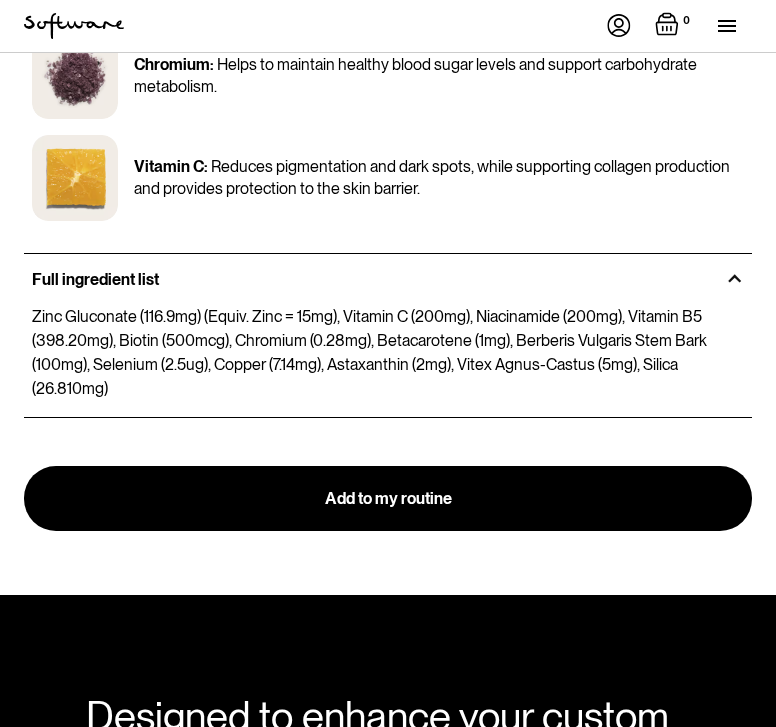 scroll, scrollTop: 4222, scrollLeft: 0, axis: vertical 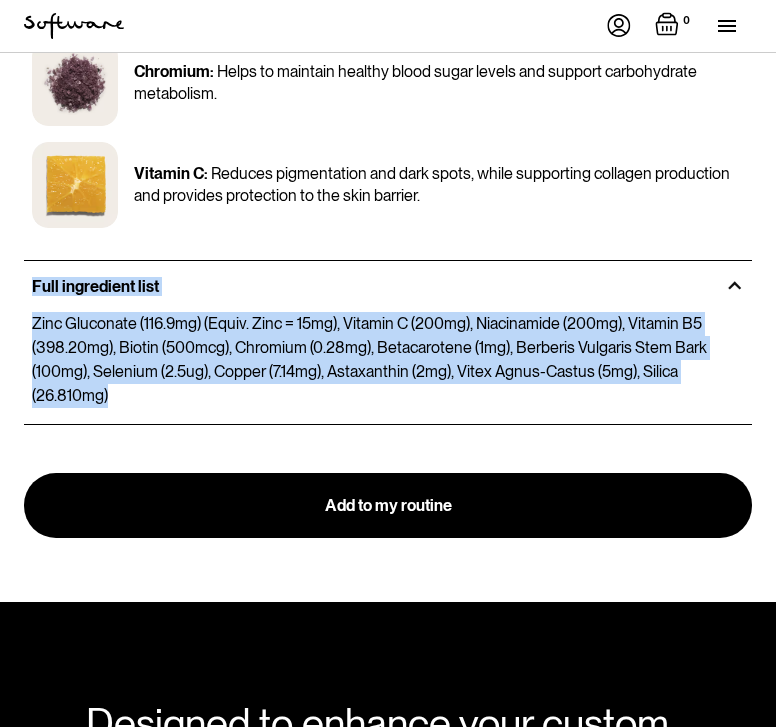 drag, startPoint x: 30, startPoint y: 282, endPoint x: 156, endPoint y: 415, distance: 183.20753 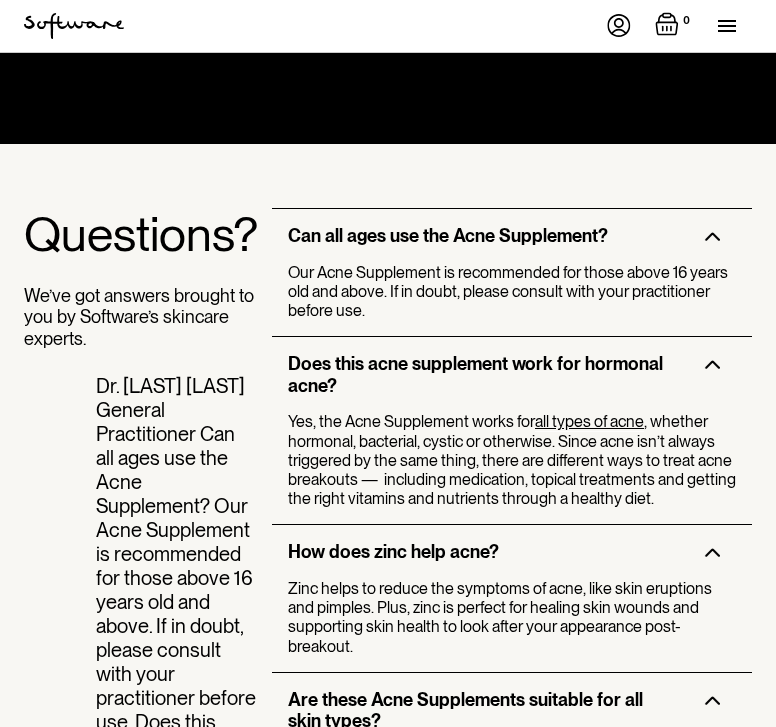 scroll, scrollTop: 5576, scrollLeft: 0, axis: vertical 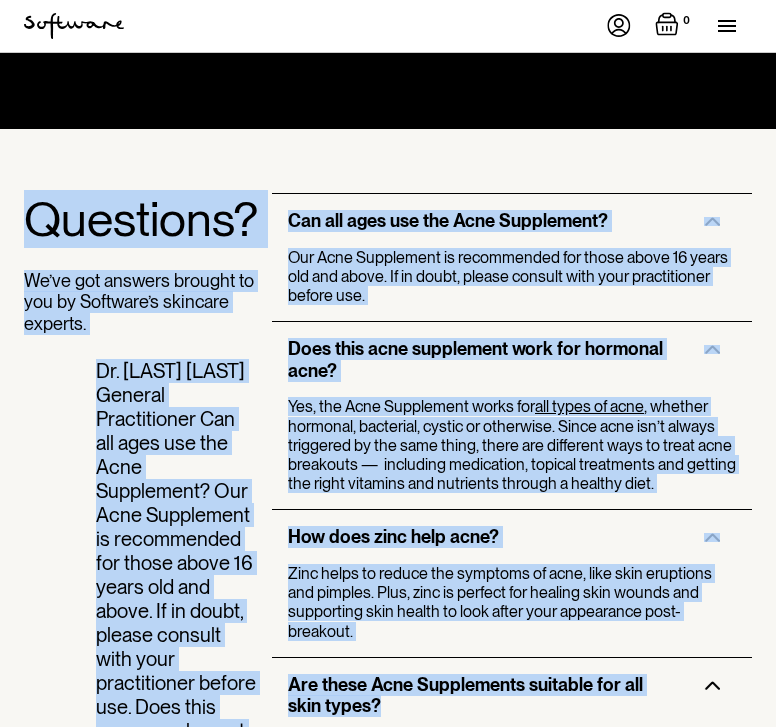 drag, startPoint x: 40, startPoint y: 207, endPoint x: 628, endPoint y: 696, distance: 764.76465 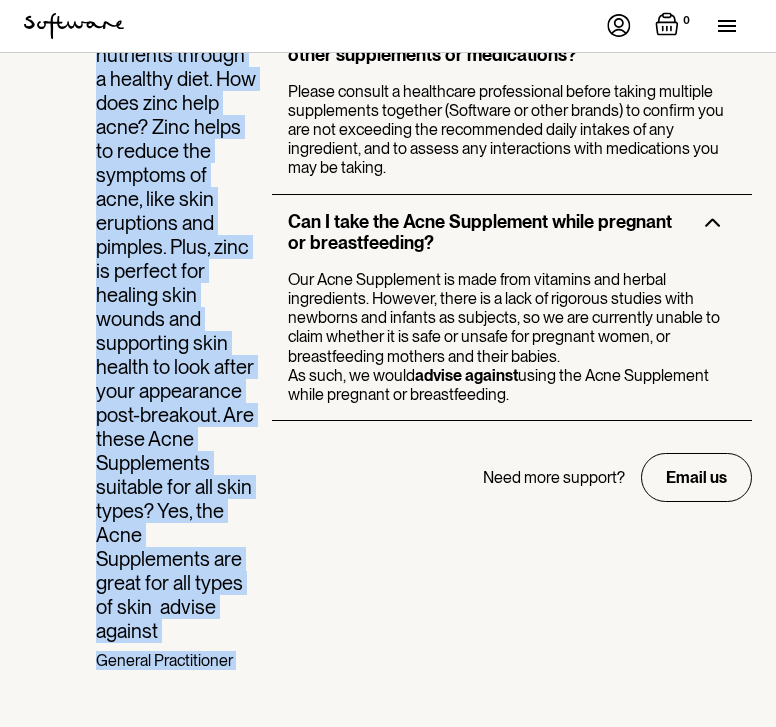 scroll, scrollTop: 6737, scrollLeft: 0, axis: vertical 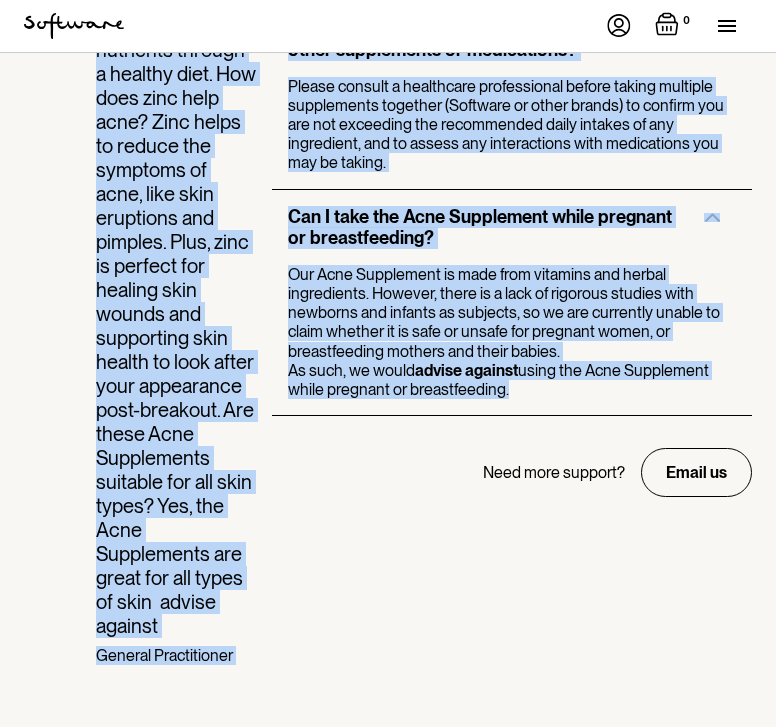 click on "As such, we would  advise against  using the Acne Supplement while pregnant or breastfeeding." at bounding box center (512, 380) 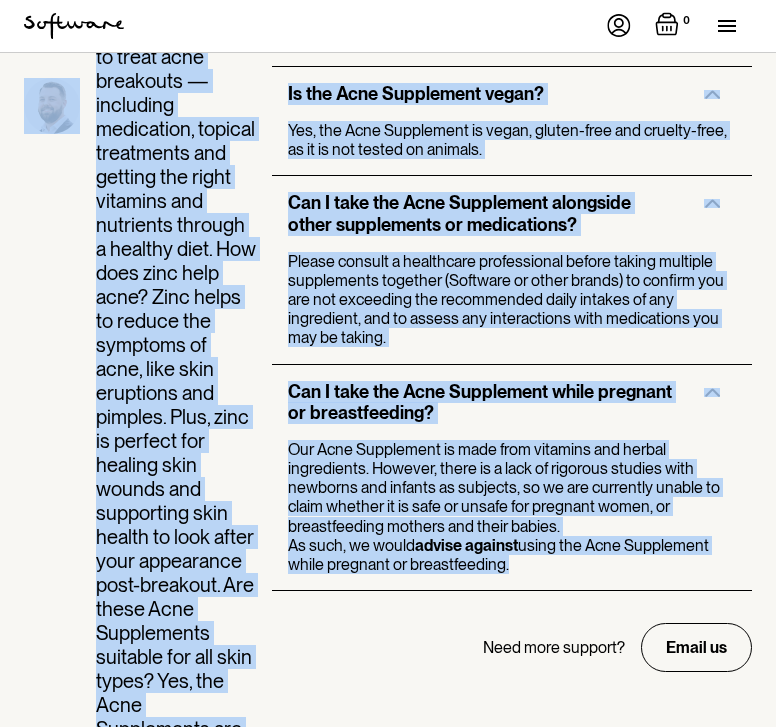click on "Can I take the Acne Supplement while pregnant or breastfeeding? Our Acne Supplement is made from vitamins and herbal ingredients. However, there is a lack of rigorous studies with newborns and infants as subjects, so we are currently unable to claim whether it is safe or unsafe for pregnant women, or breastfeeding mothers and their babies.  As such, we would  advise against  using the Acne Supplement while pregnant or breastfeeding." at bounding box center (512, 477) 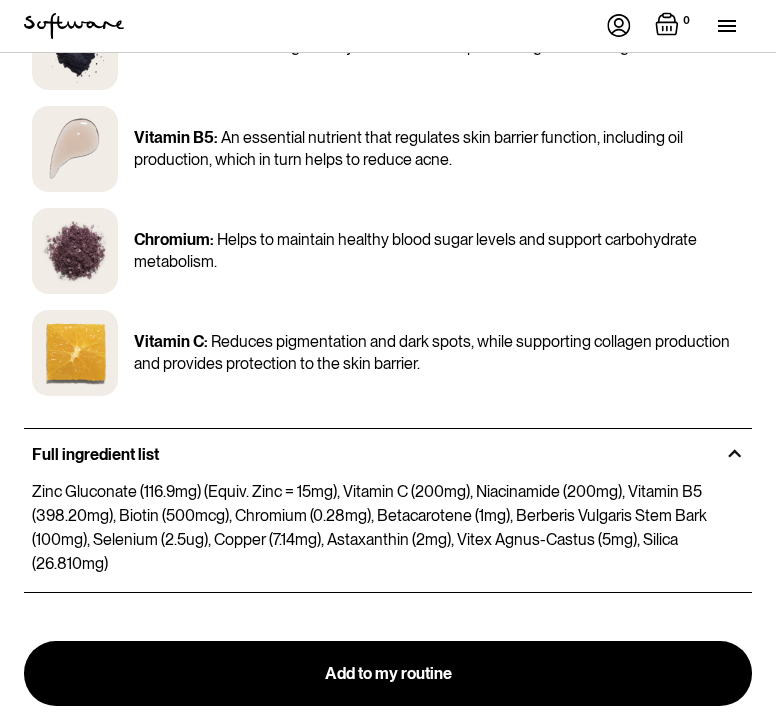 scroll, scrollTop: 3665, scrollLeft: 0, axis: vertical 